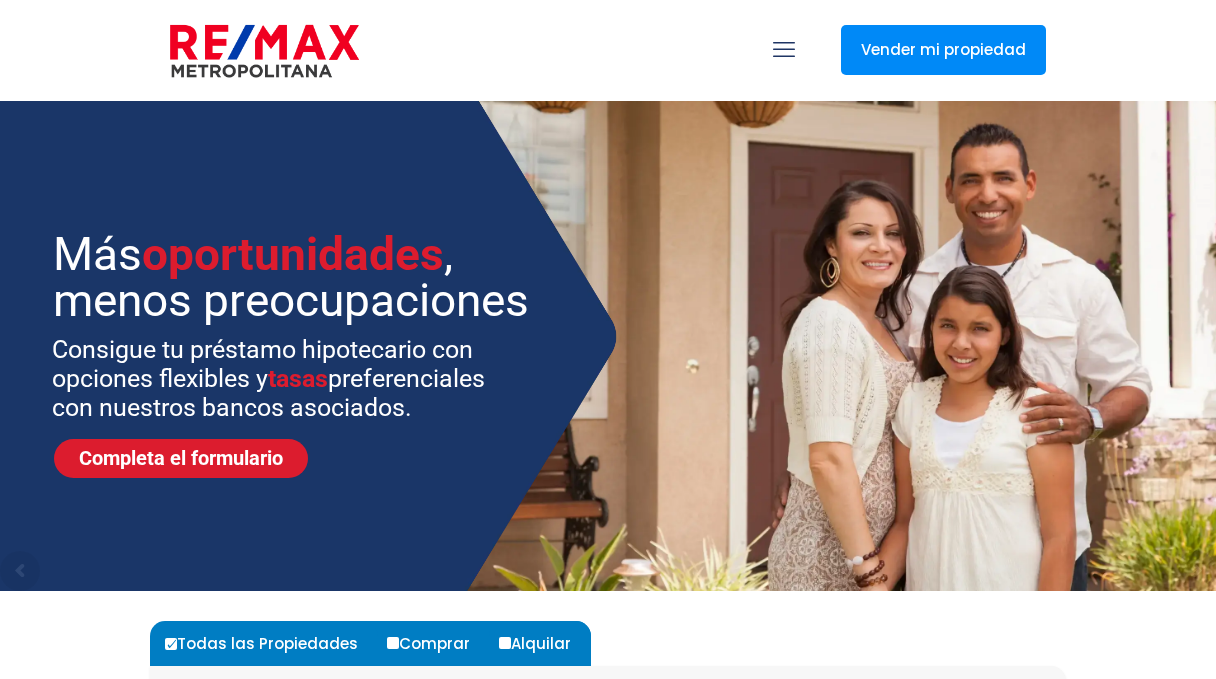 select 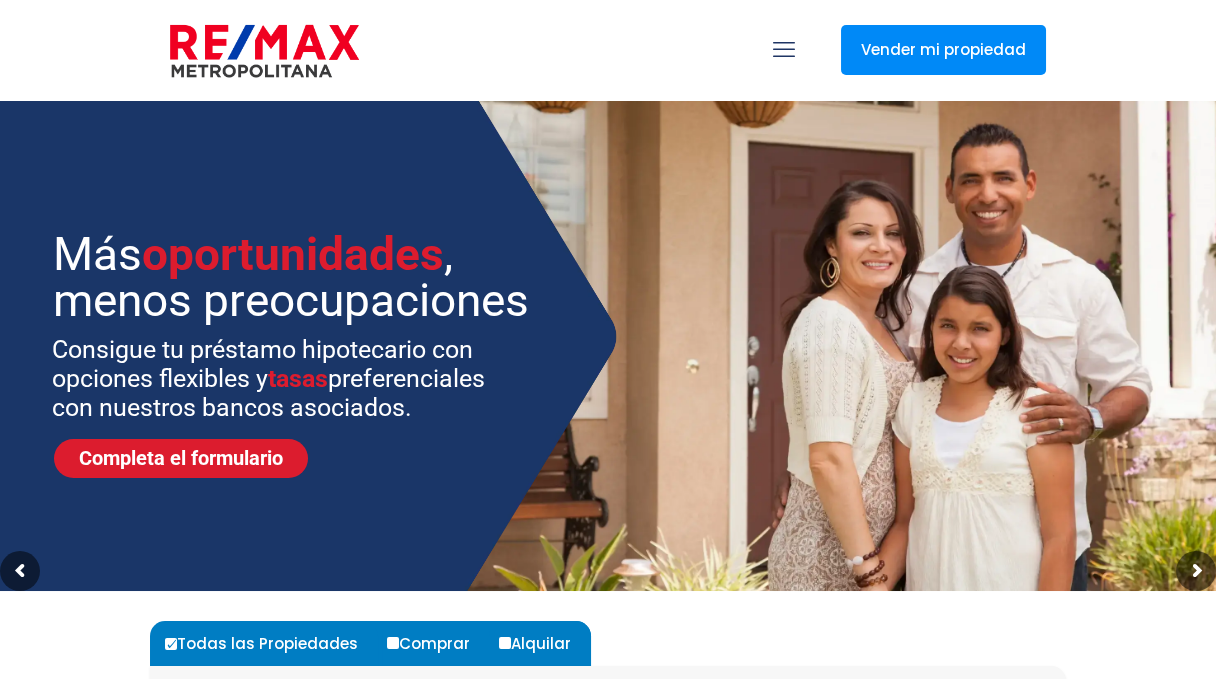 scroll, scrollTop: 0, scrollLeft: 0, axis: both 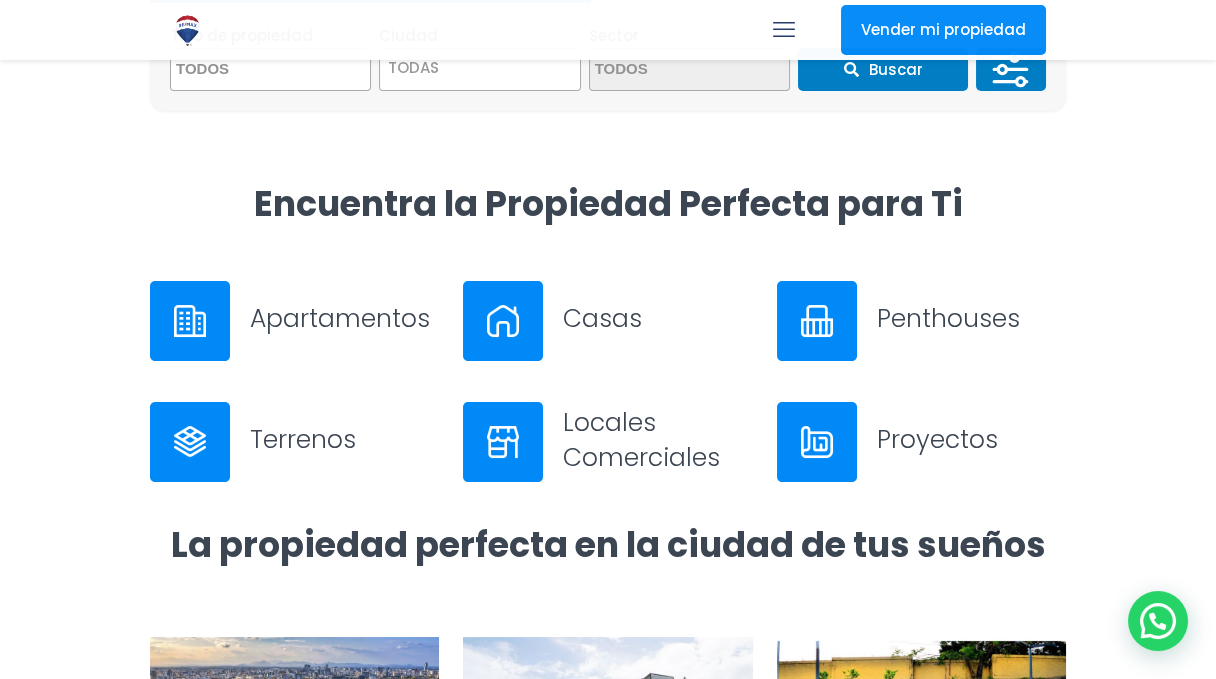 click on "Terrenos" at bounding box center (344, 439) 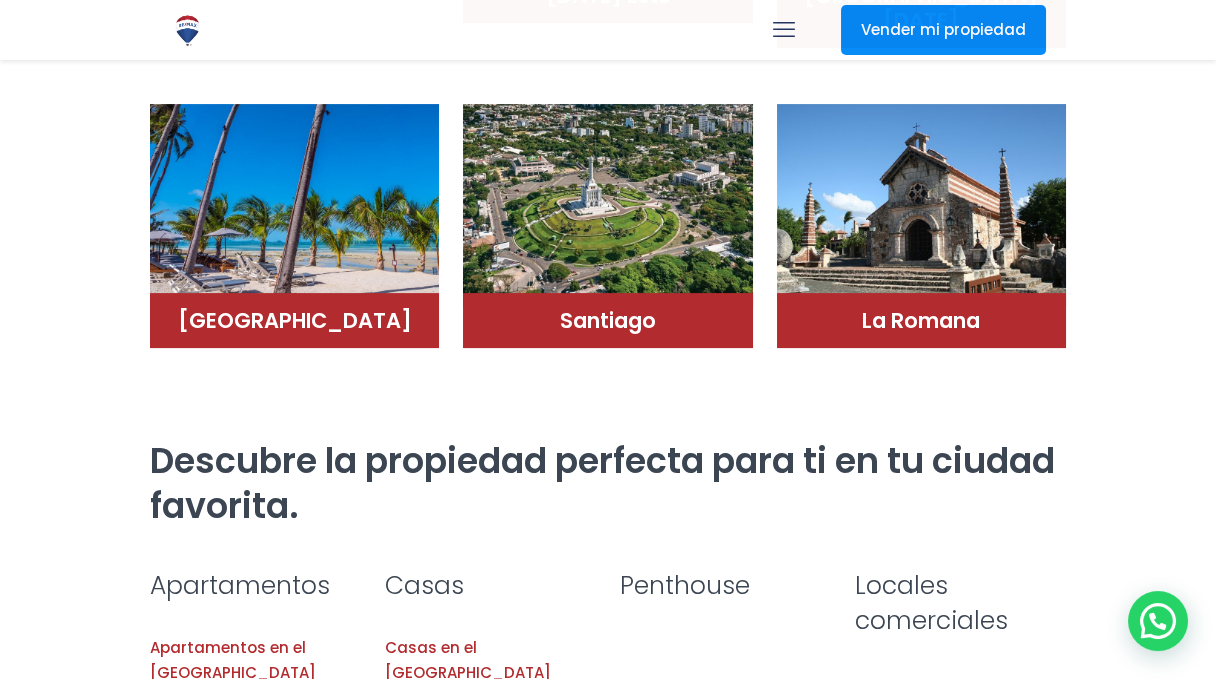 scroll, scrollTop: 1656, scrollLeft: 0, axis: vertical 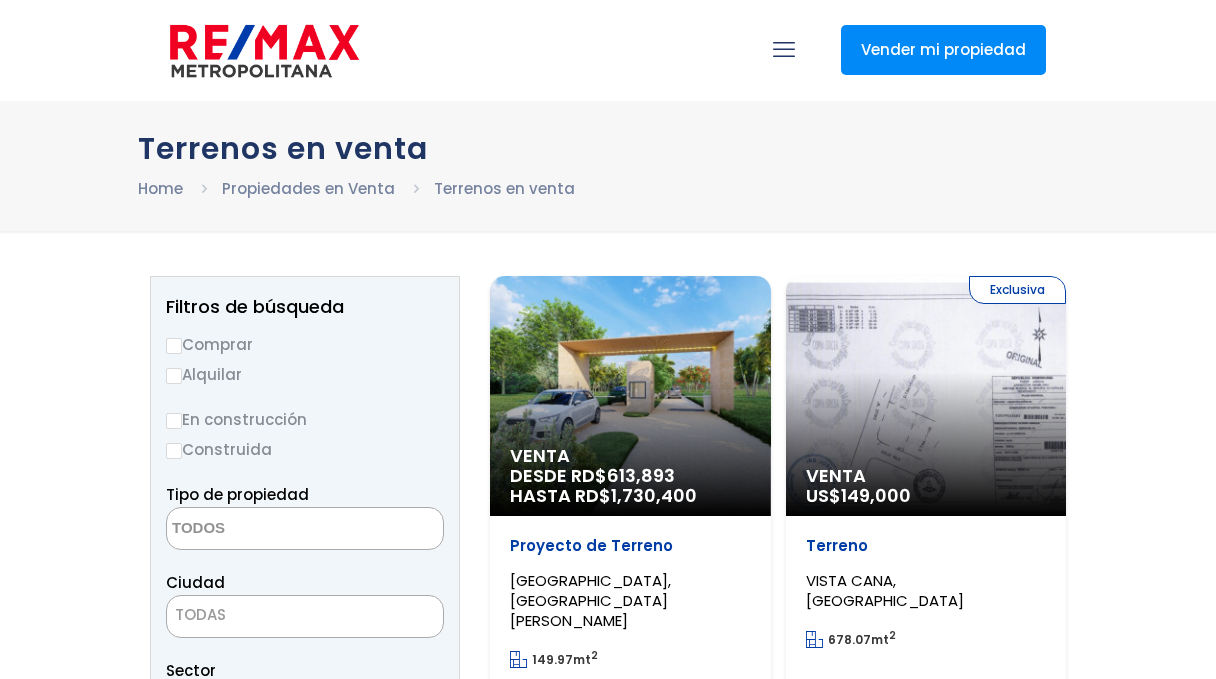 select 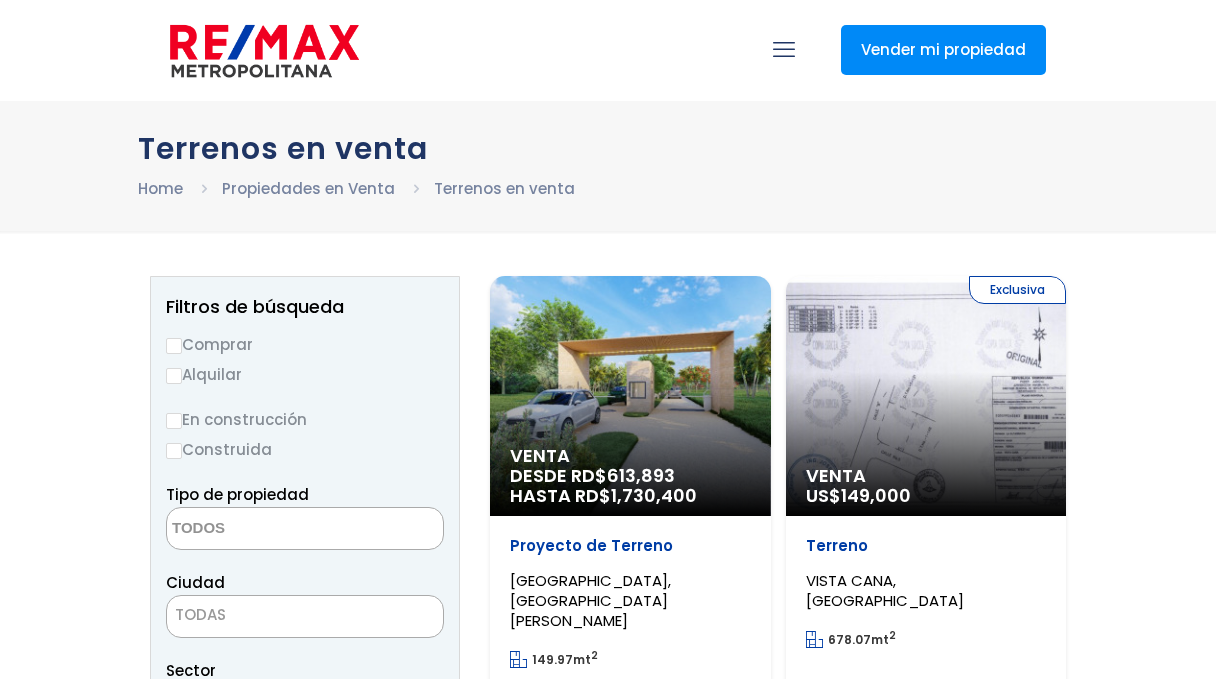 scroll, scrollTop: 0, scrollLeft: 0, axis: both 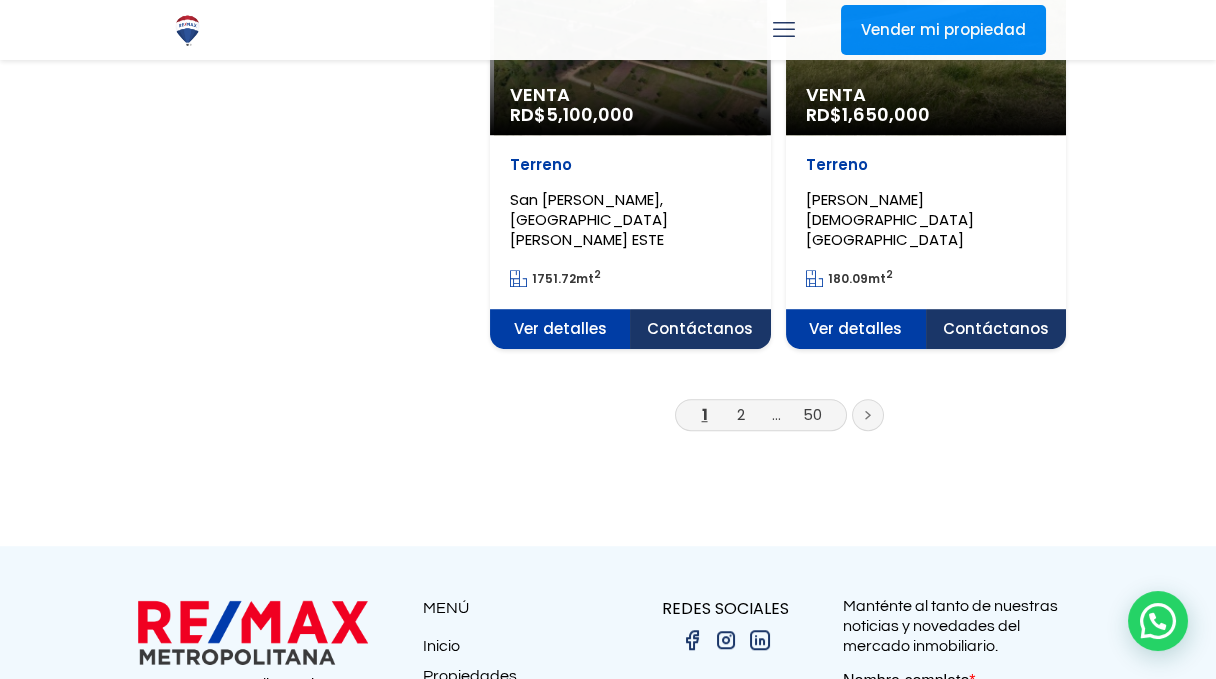 click at bounding box center [868, 415] 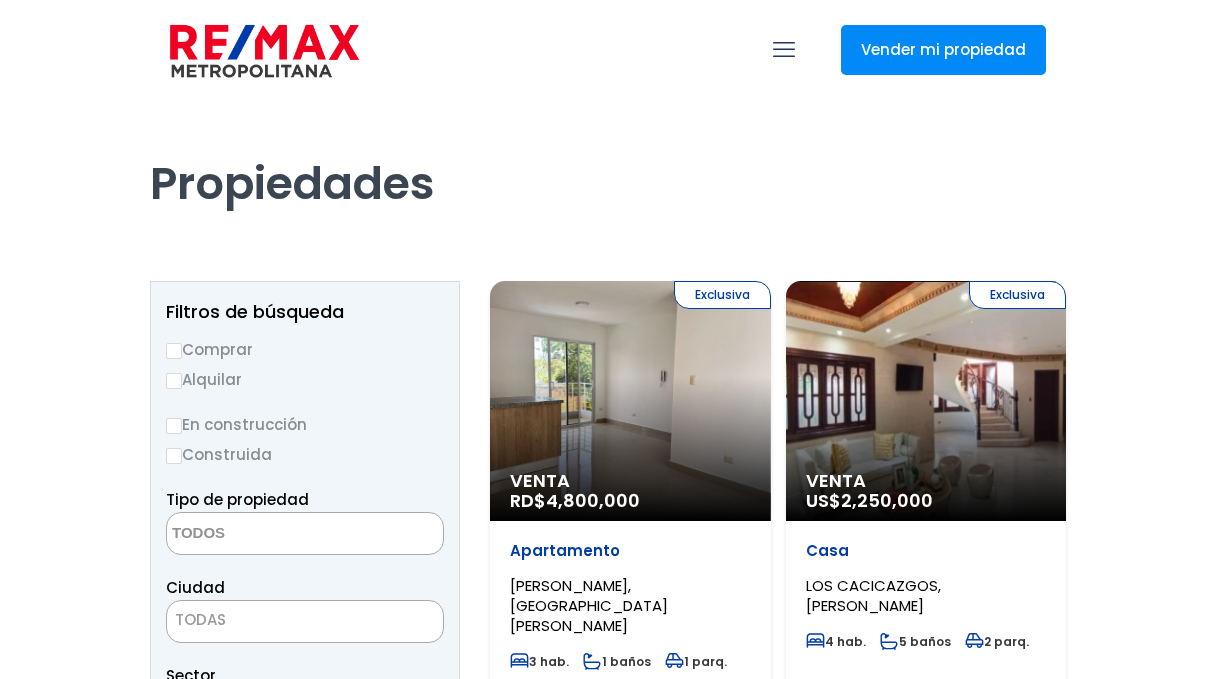 select 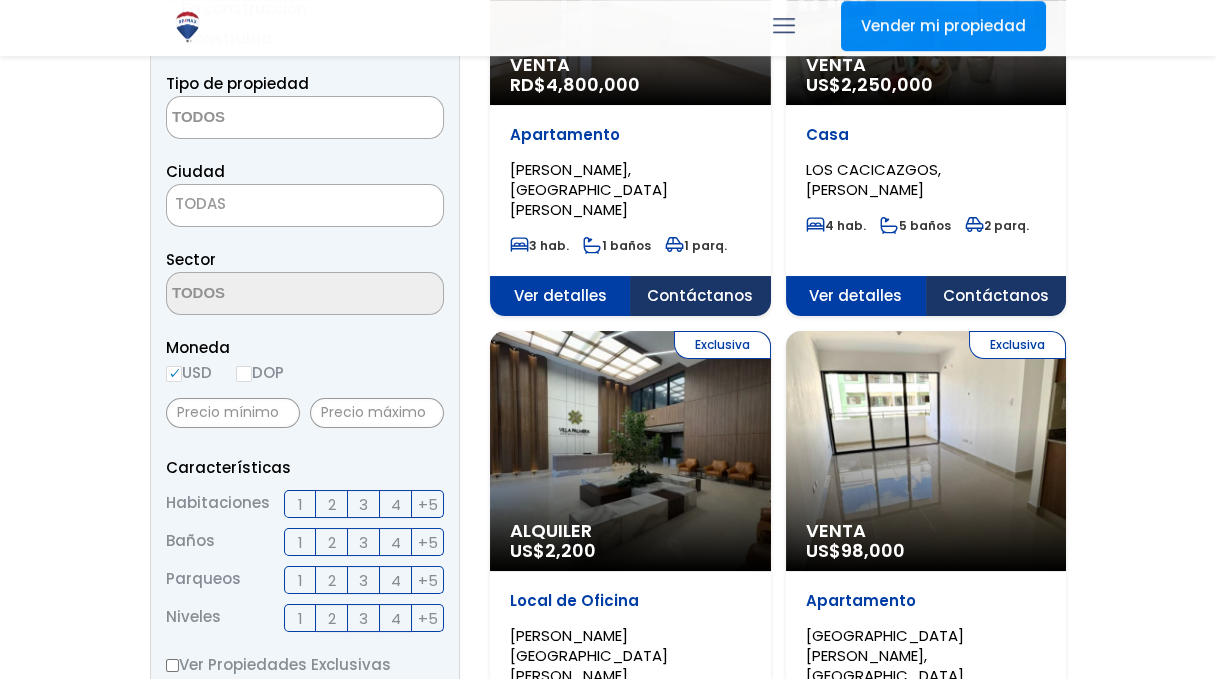 scroll, scrollTop: 441, scrollLeft: 0, axis: vertical 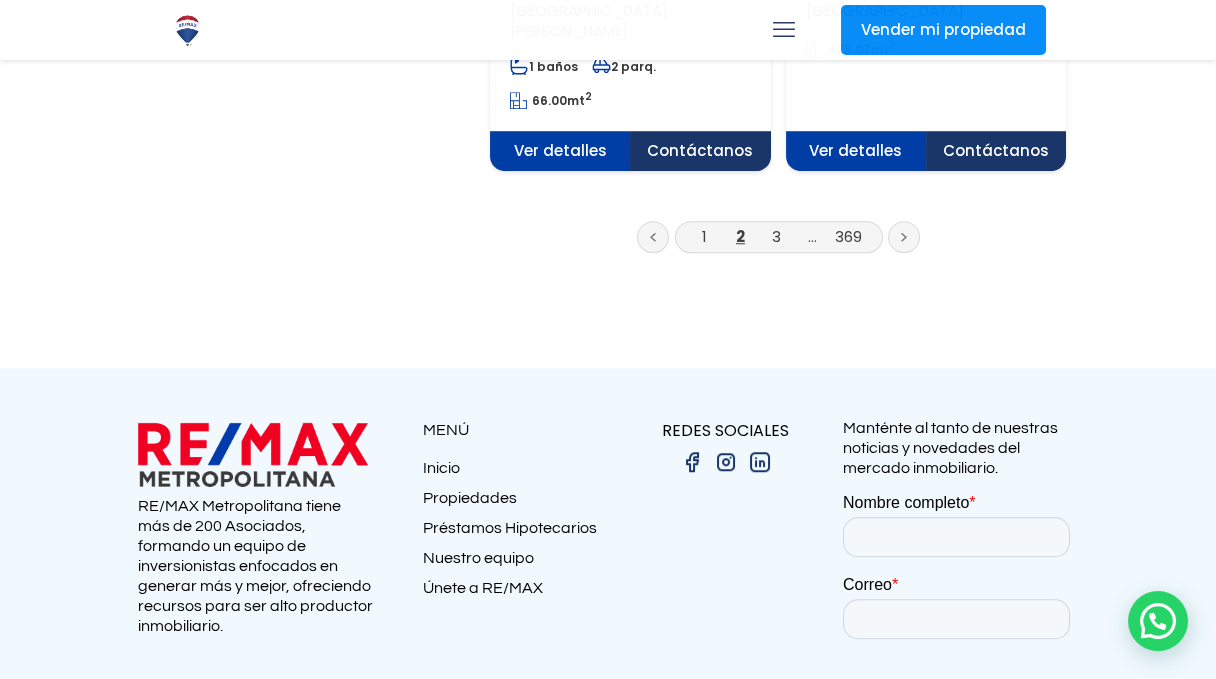 click on "3" at bounding box center [777, 236] 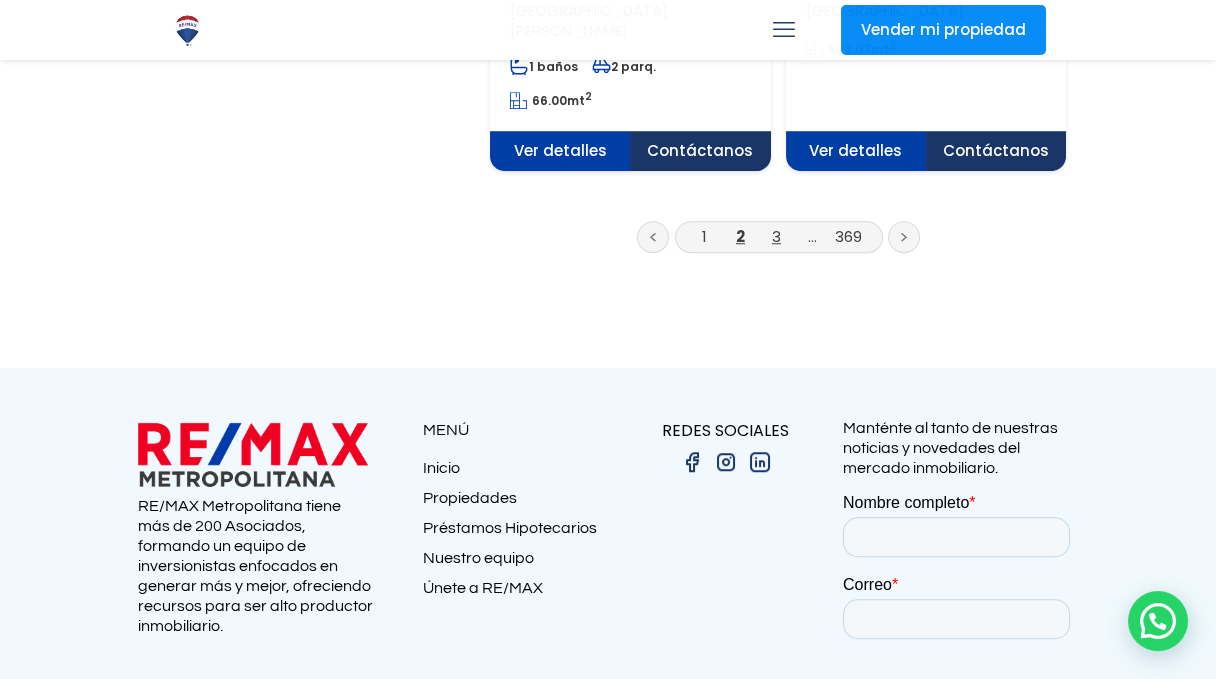 click on "3" at bounding box center [776, 236] 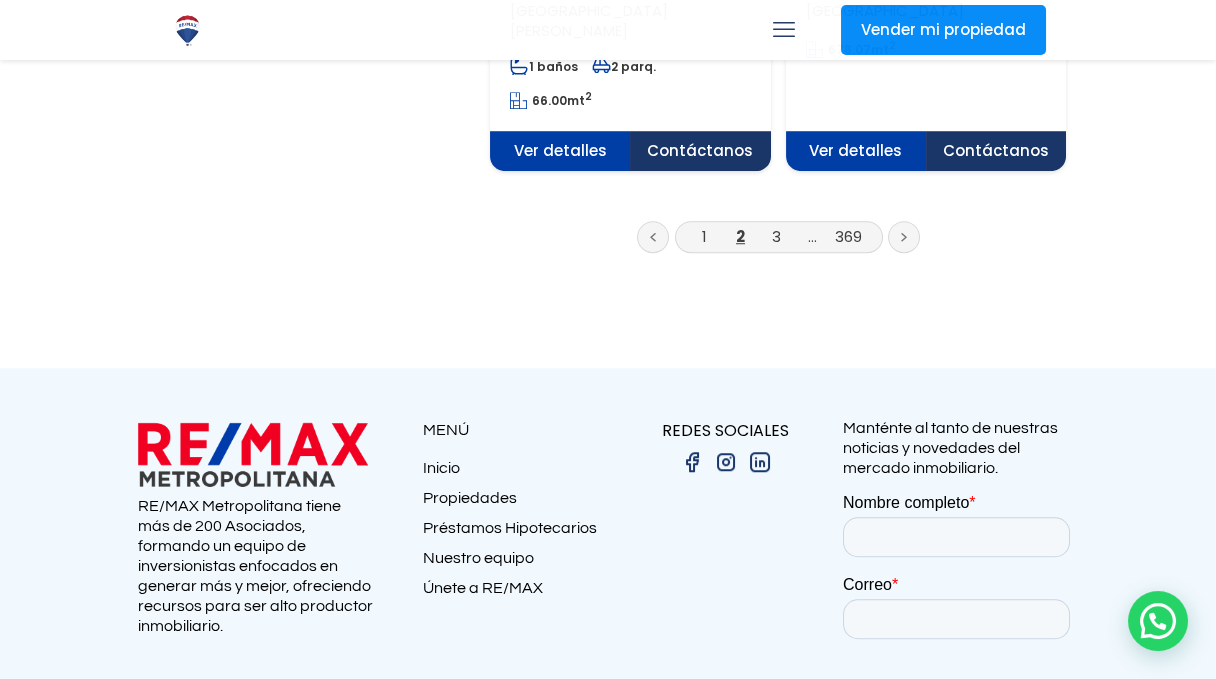 scroll, scrollTop: 3916, scrollLeft: 0, axis: vertical 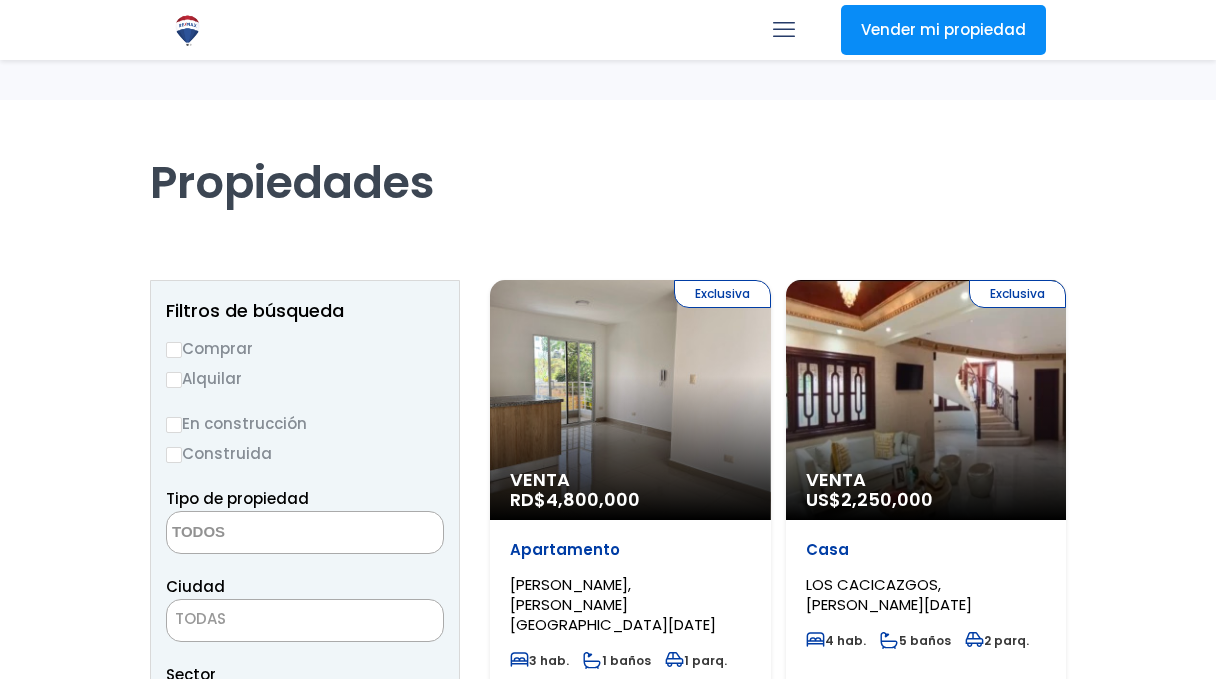 select 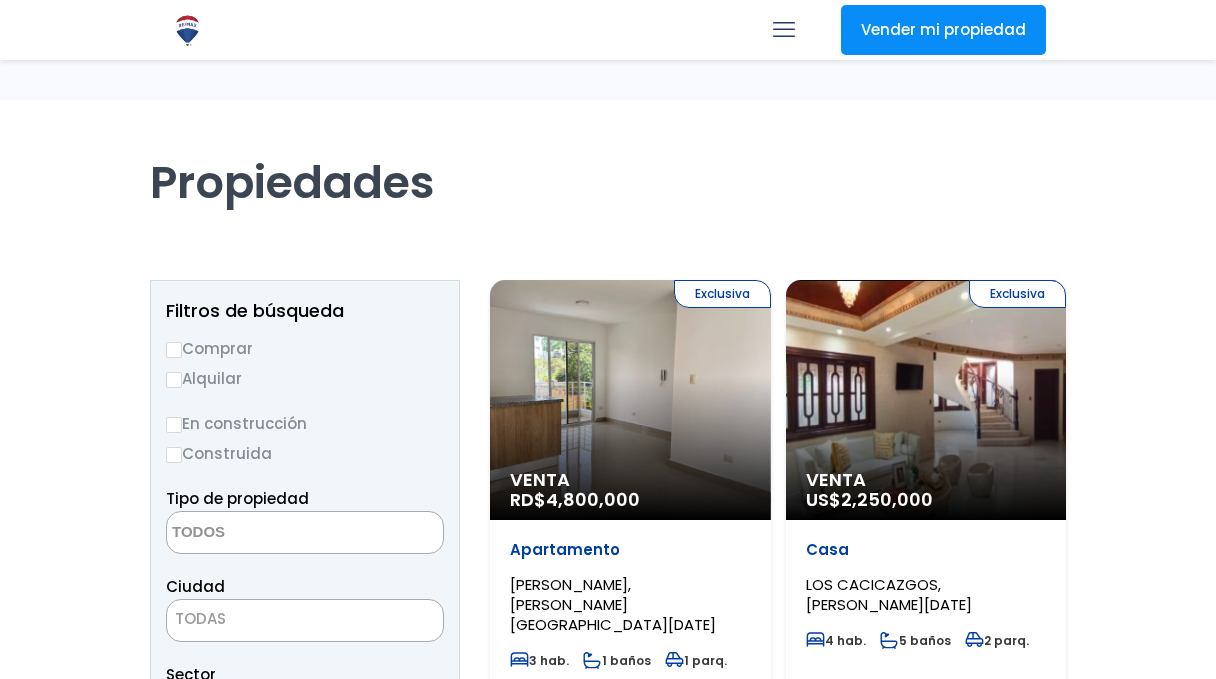 scroll, scrollTop: 3804, scrollLeft: 0, axis: vertical 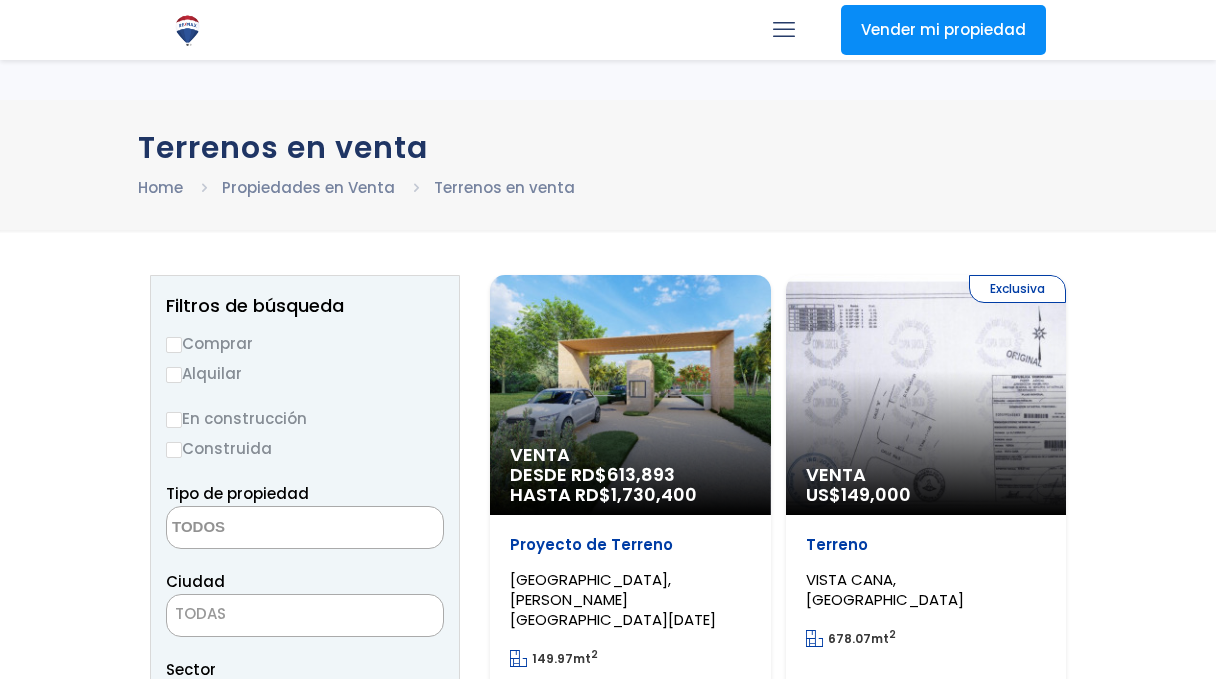 select 